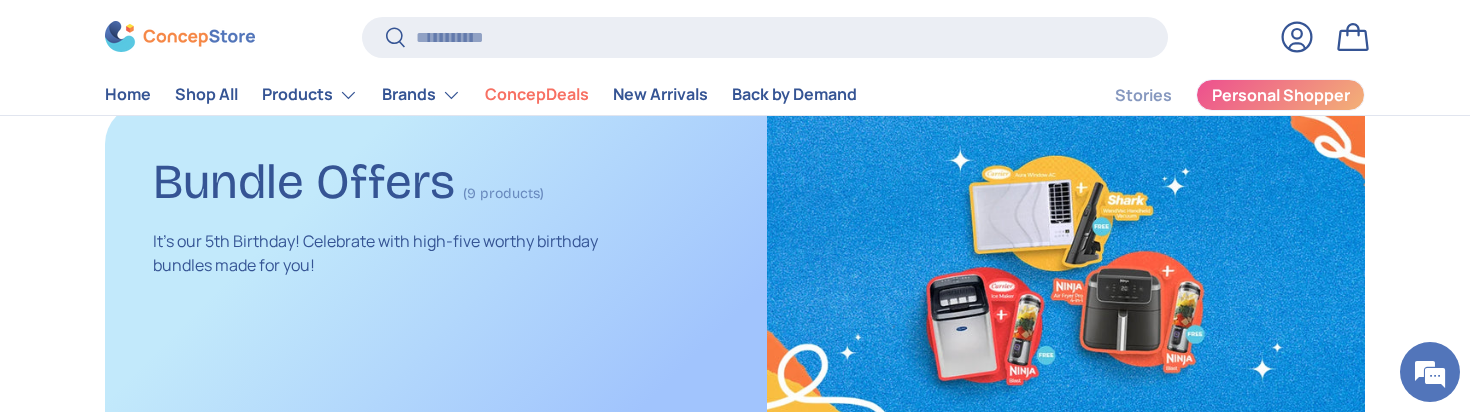 scroll, scrollTop: 307, scrollLeft: 0, axis: vertical 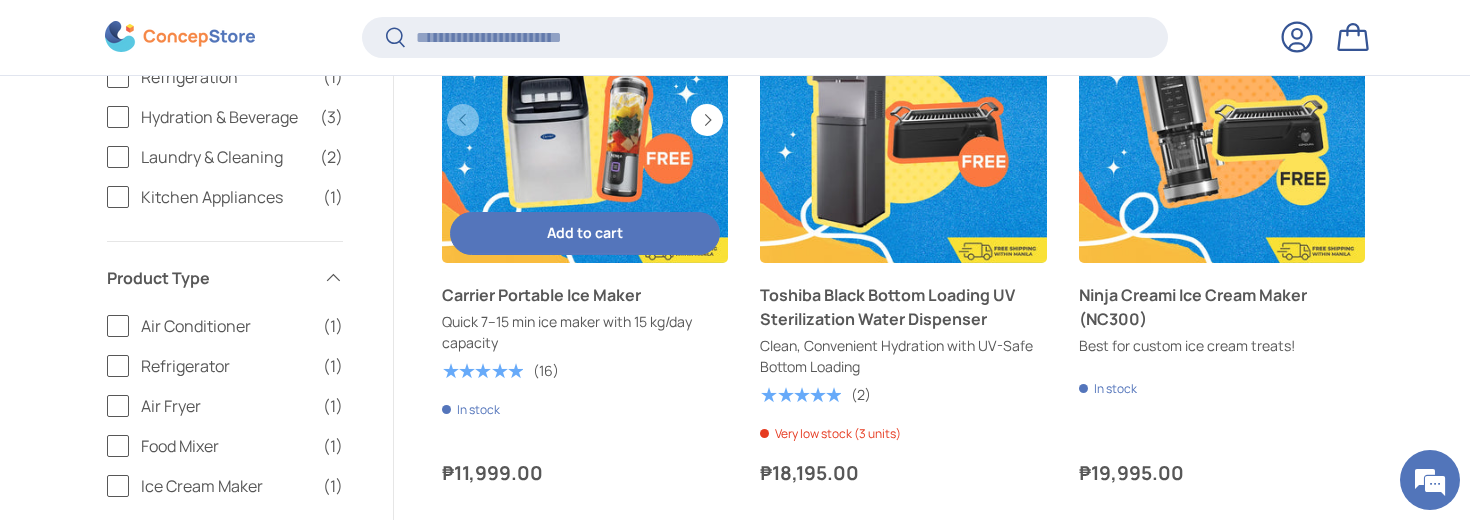 click on "Add to cart
Add to cart" at bounding box center [585, 233] 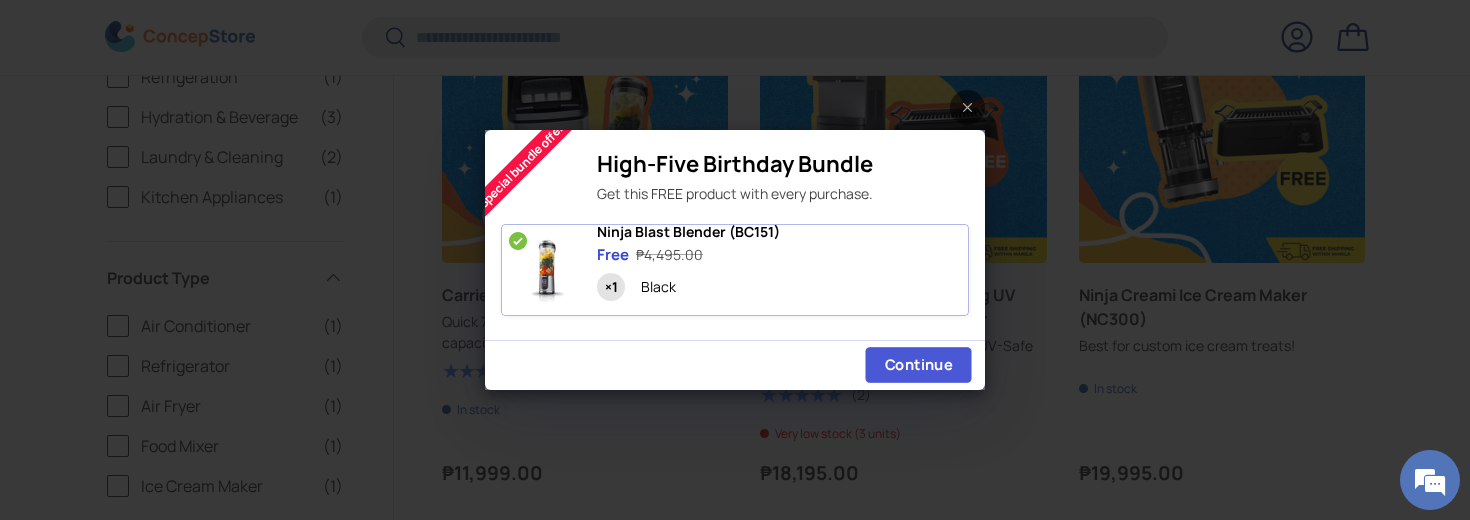 click on "Continue" 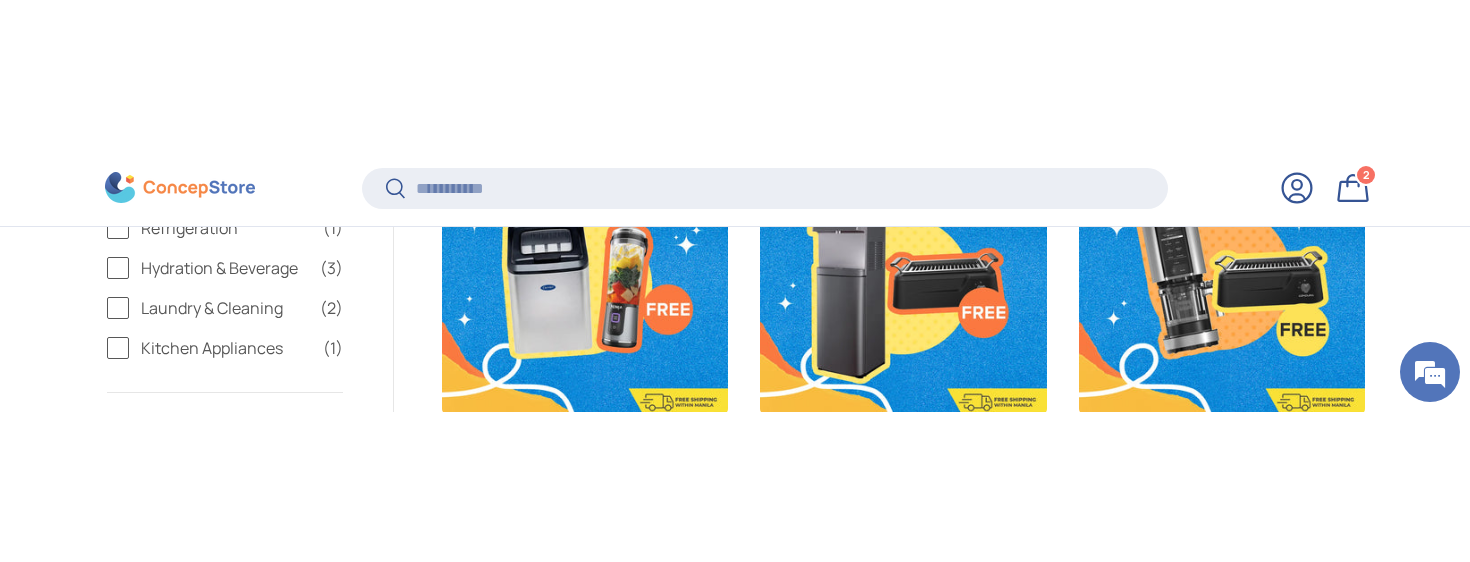 scroll, scrollTop: 0, scrollLeft: 0, axis: both 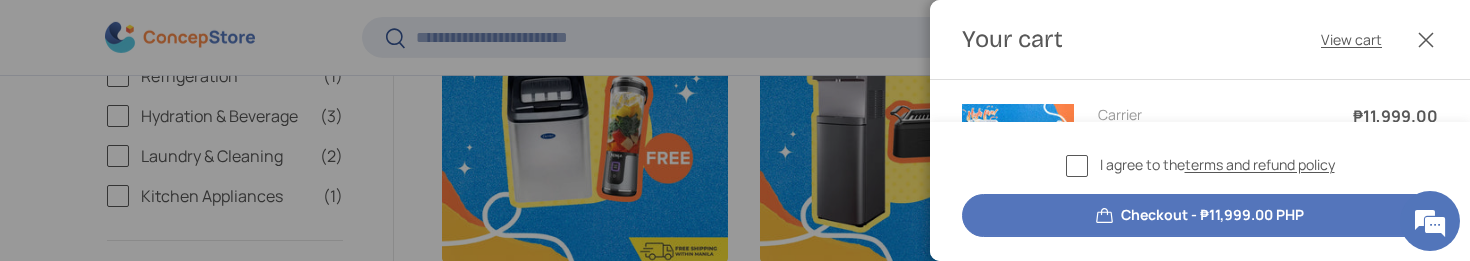click on "I agree to the  terms and refund policy" at bounding box center (1200, 165) 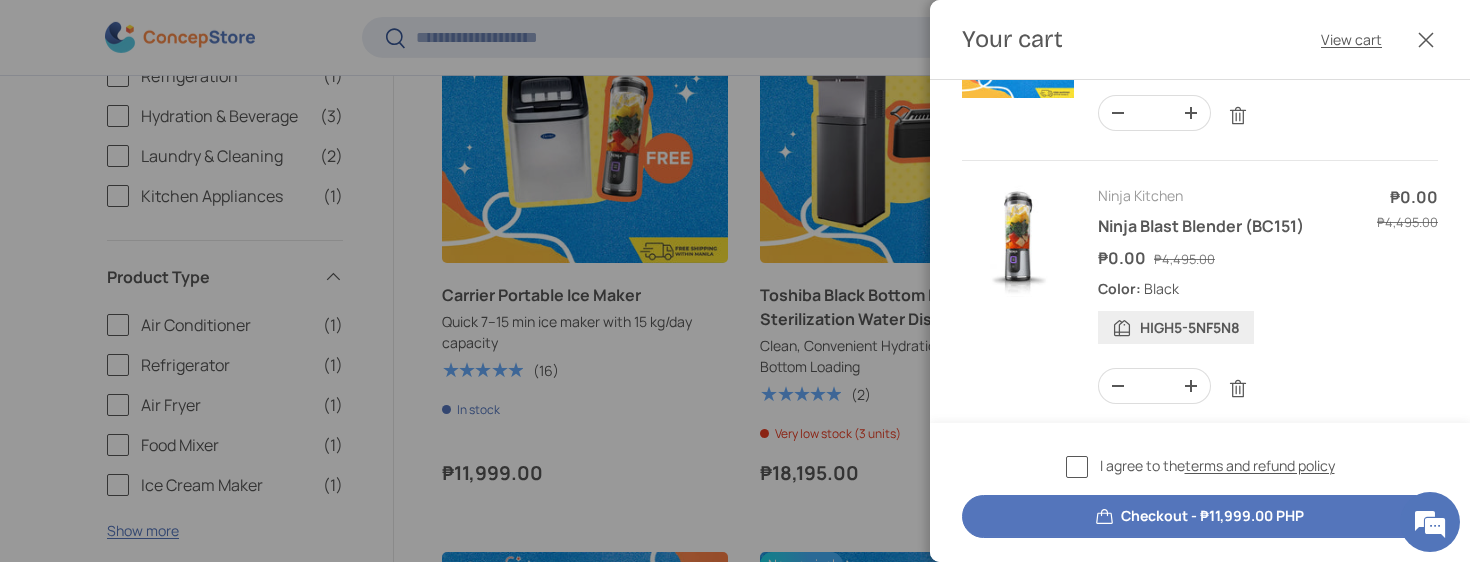scroll, scrollTop: 193, scrollLeft: 0, axis: vertical 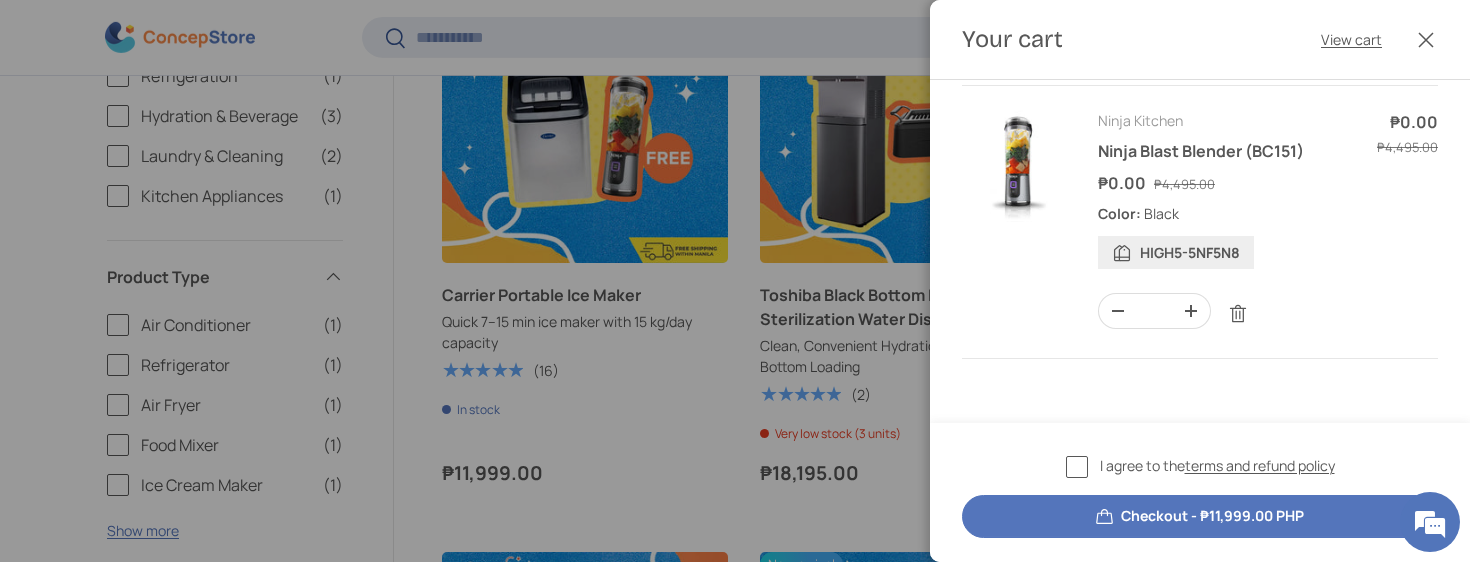 click on "Checkout - ₱11,999.00 PHP" at bounding box center (1200, 516) 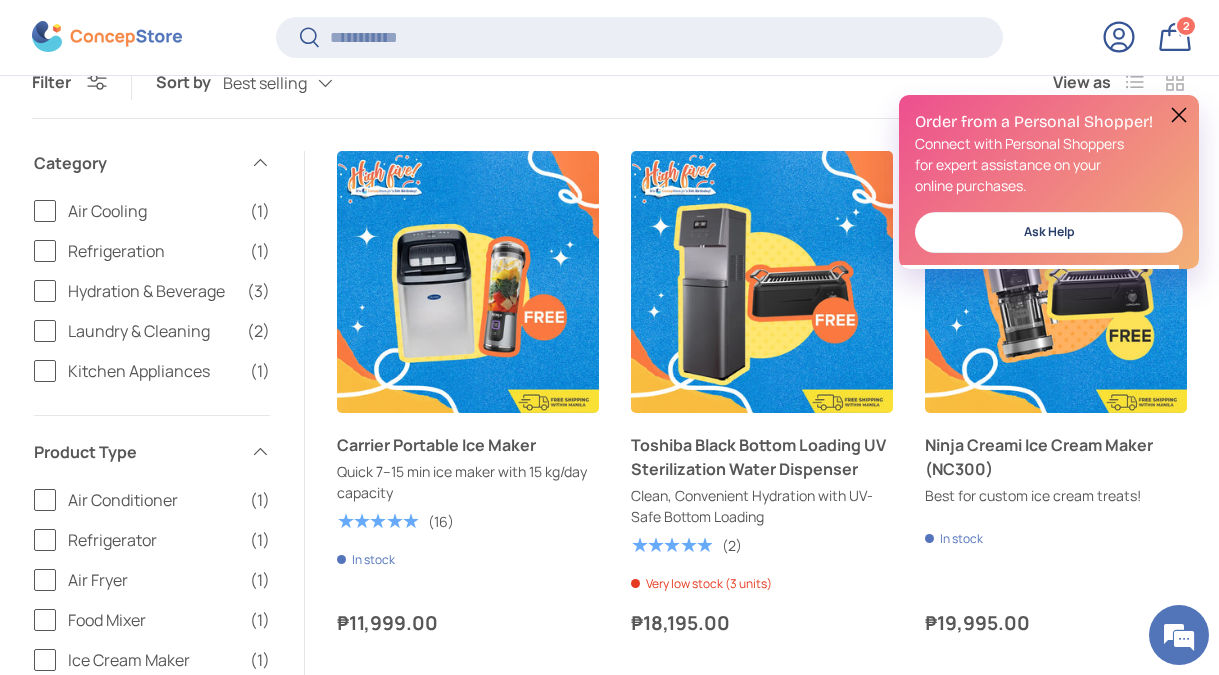 scroll, scrollTop: 684, scrollLeft: 0, axis: vertical 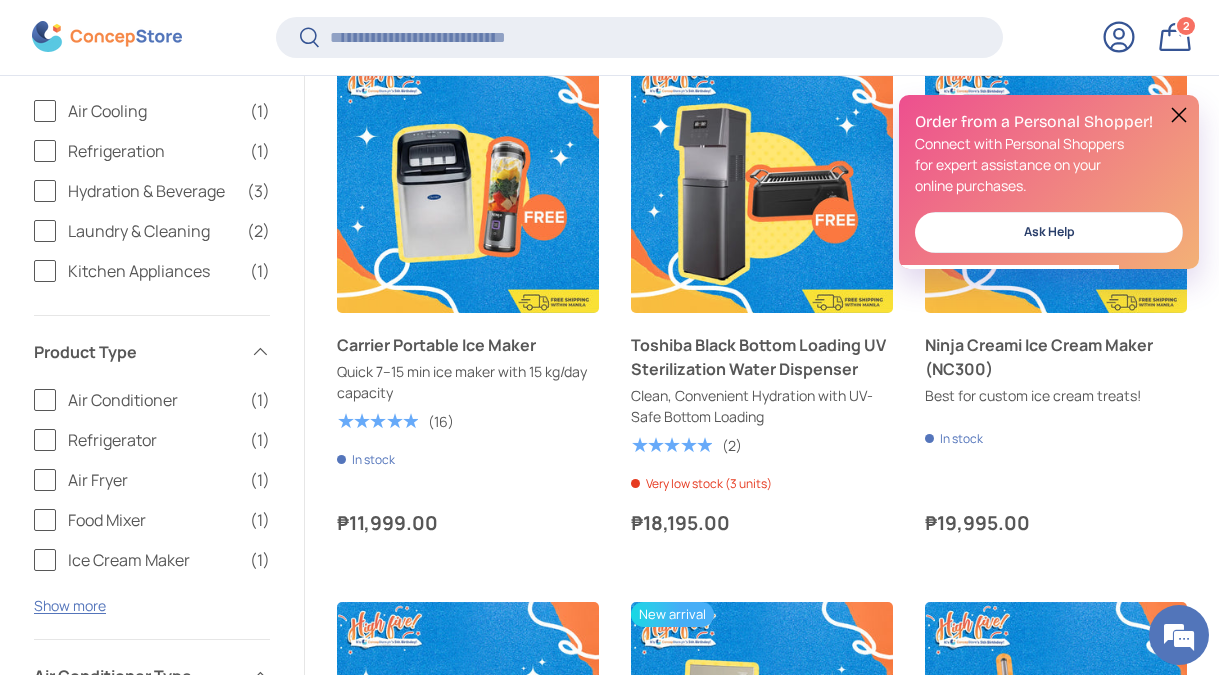 click on "Air Conditioner" at bounding box center [153, 400] 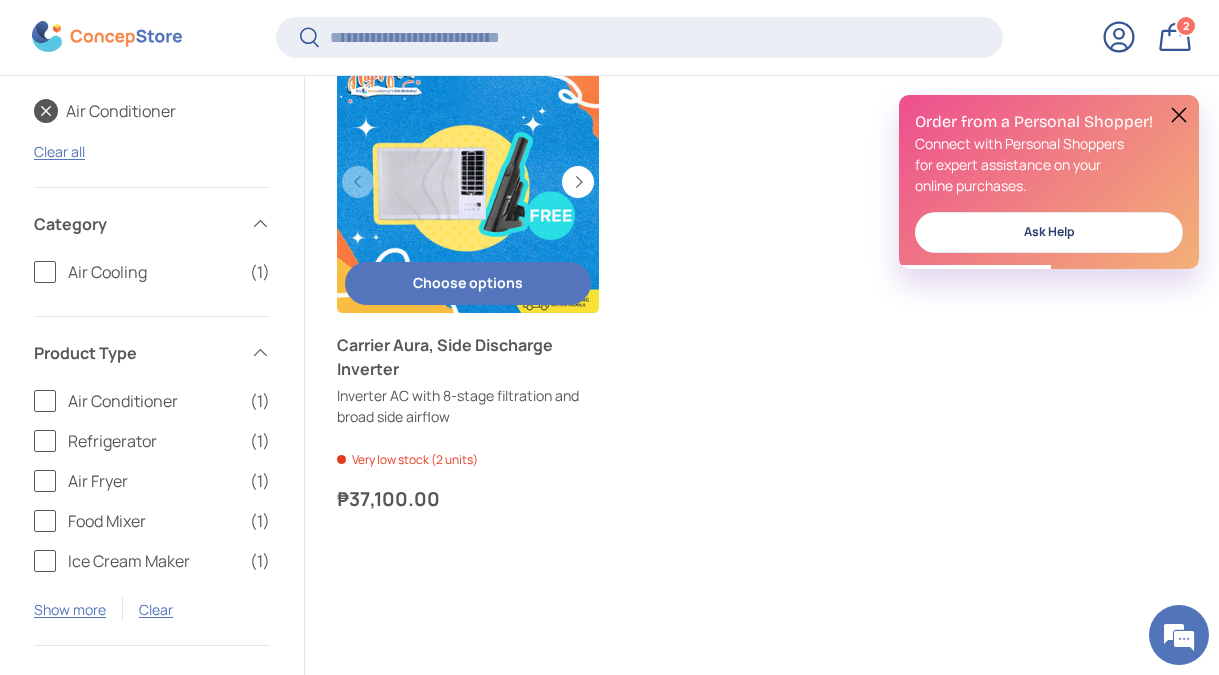 click at bounding box center [468, 182] 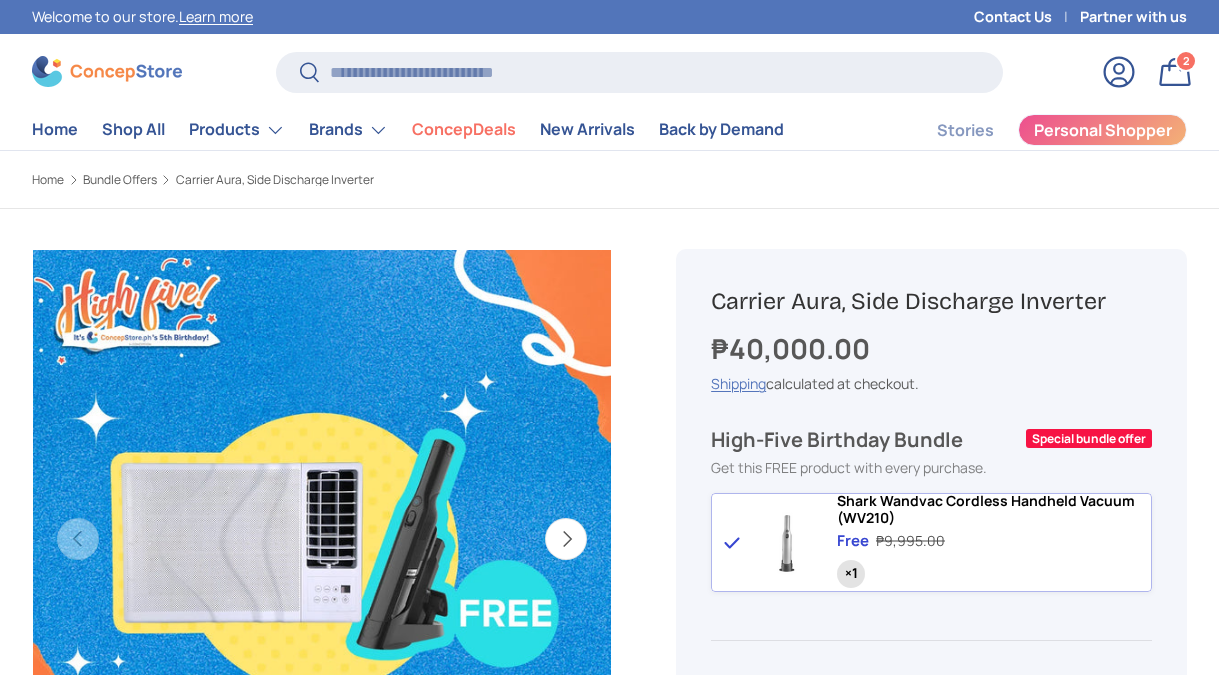 scroll, scrollTop: 251, scrollLeft: 0, axis: vertical 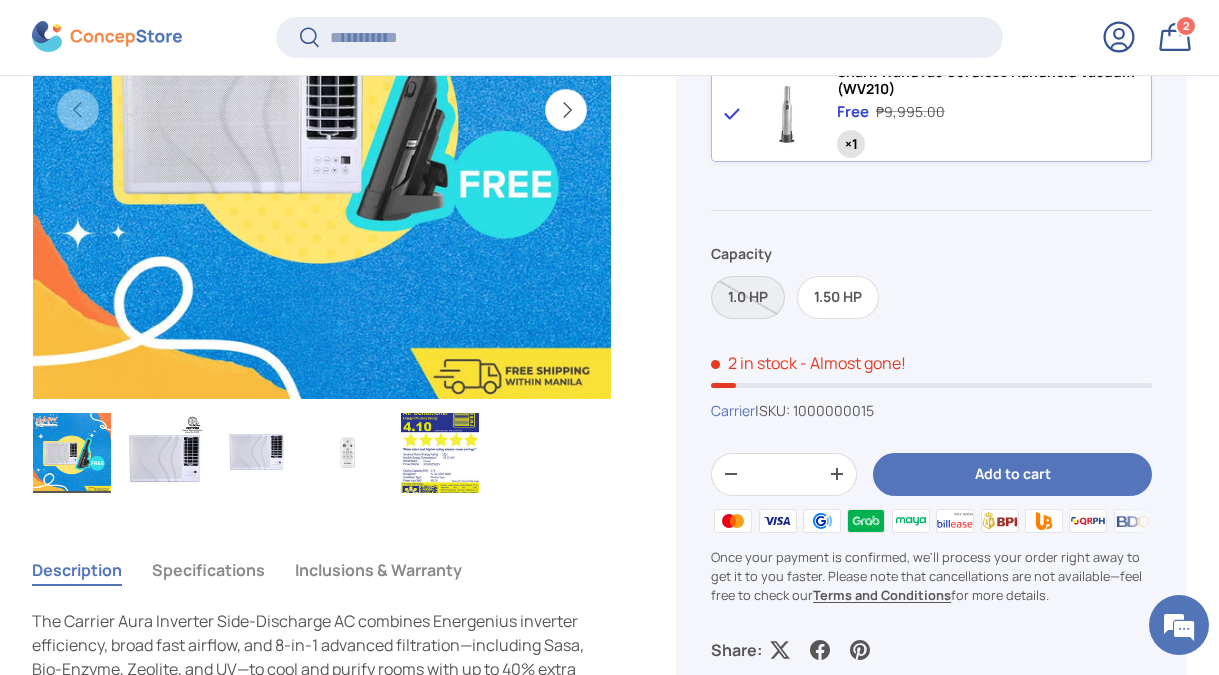 click on "1.0 HP" at bounding box center (748, 297) 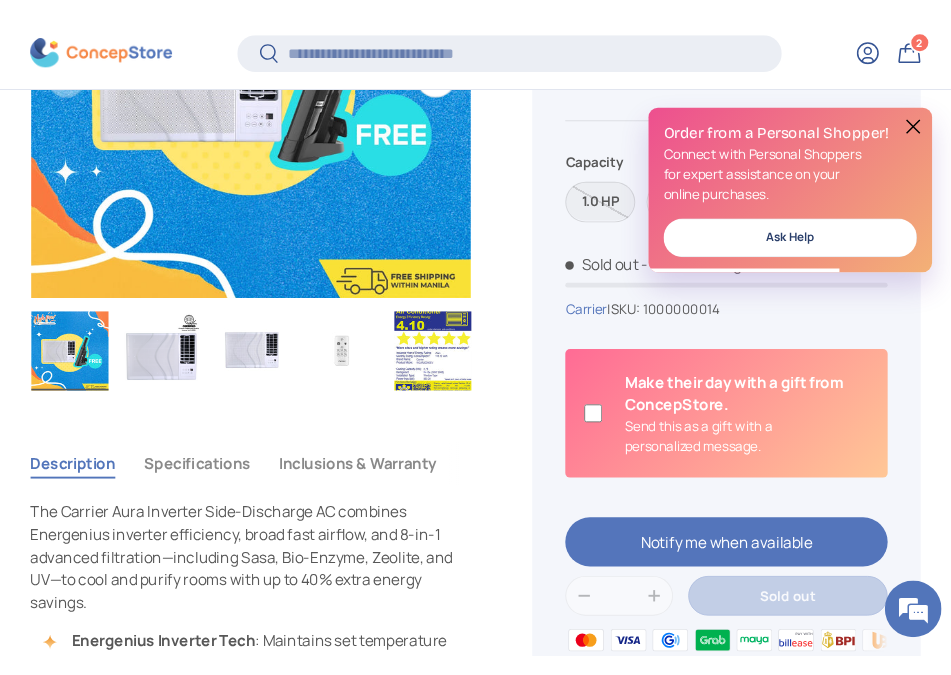 scroll, scrollTop: 464, scrollLeft: 0, axis: vertical 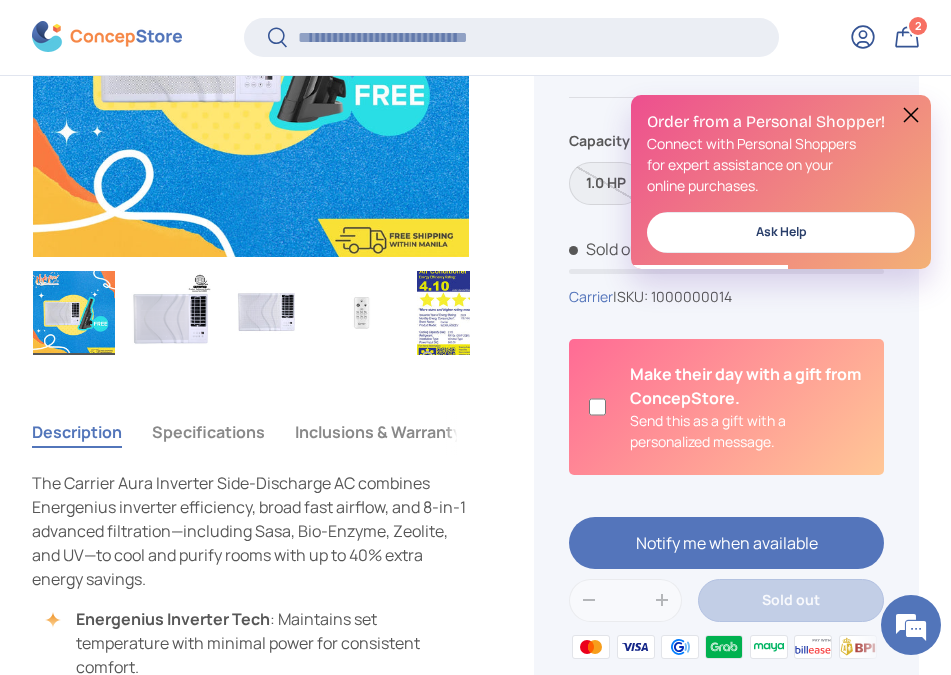 click at bounding box center (911, 115) 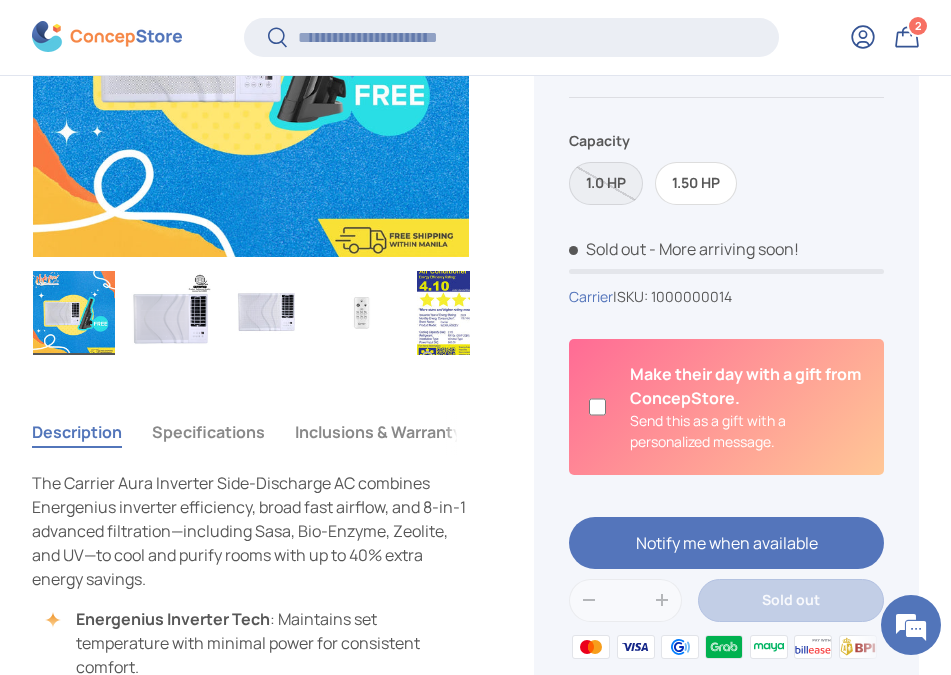 scroll, scrollTop: 0, scrollLeft: 0, axis: both 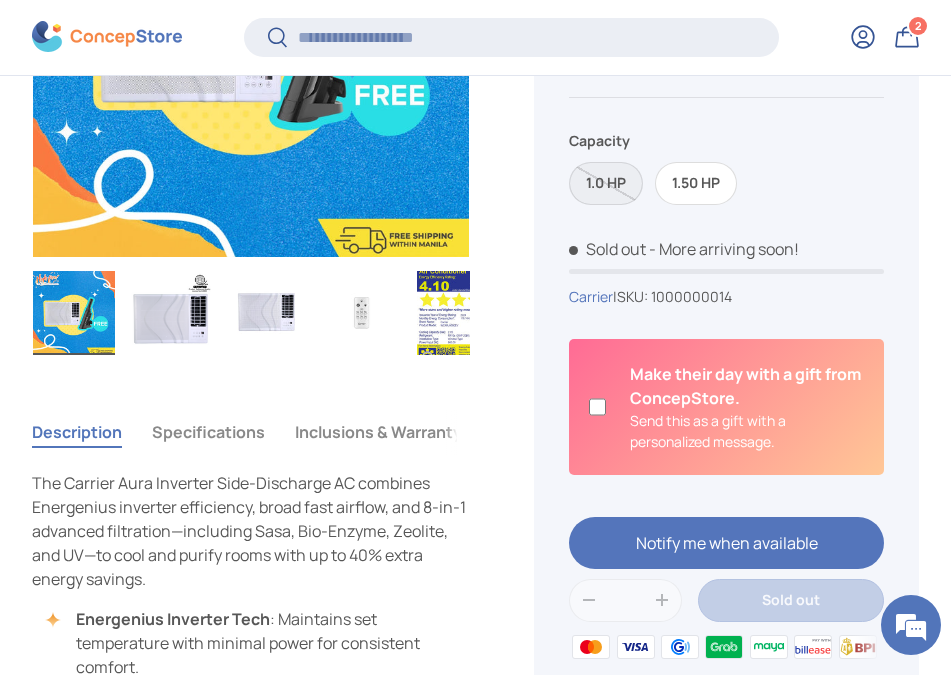 click on "1.0 HP" at bounding box center [606, 183] 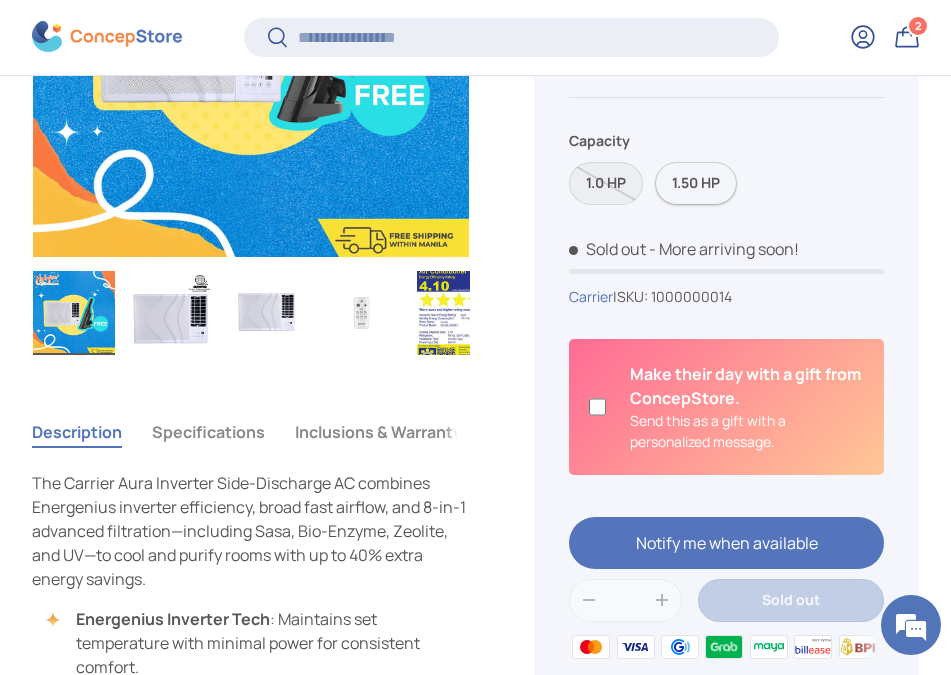 click on "1.50 HP" at bounding box center (696, 183) 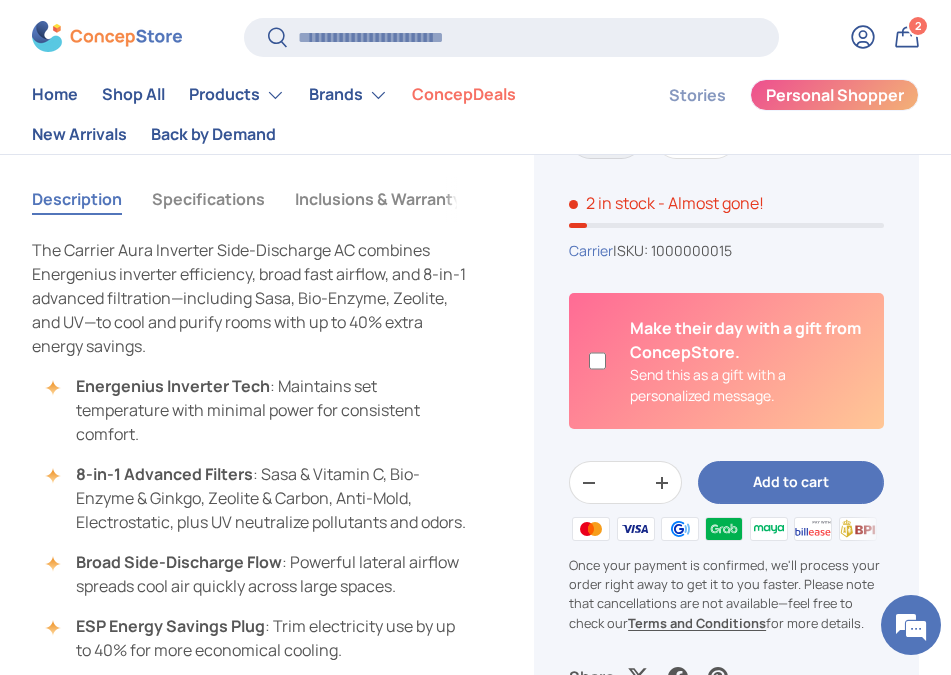scroll, scrollTop: 699, scrollLeft: 0, axis: vertical 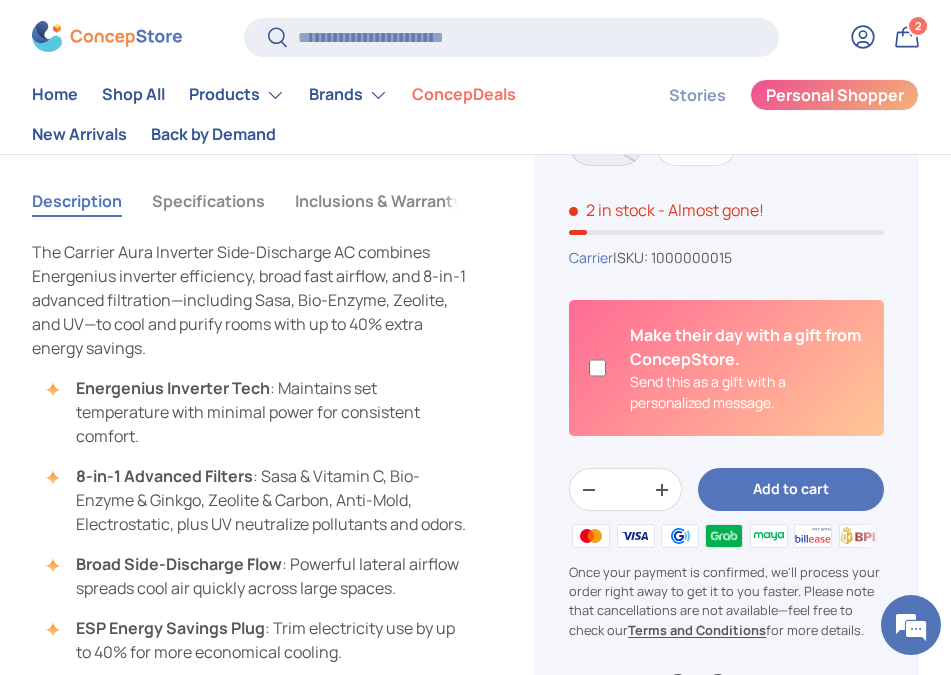 click on "1.0 HP" at bounding box center [606, 144] 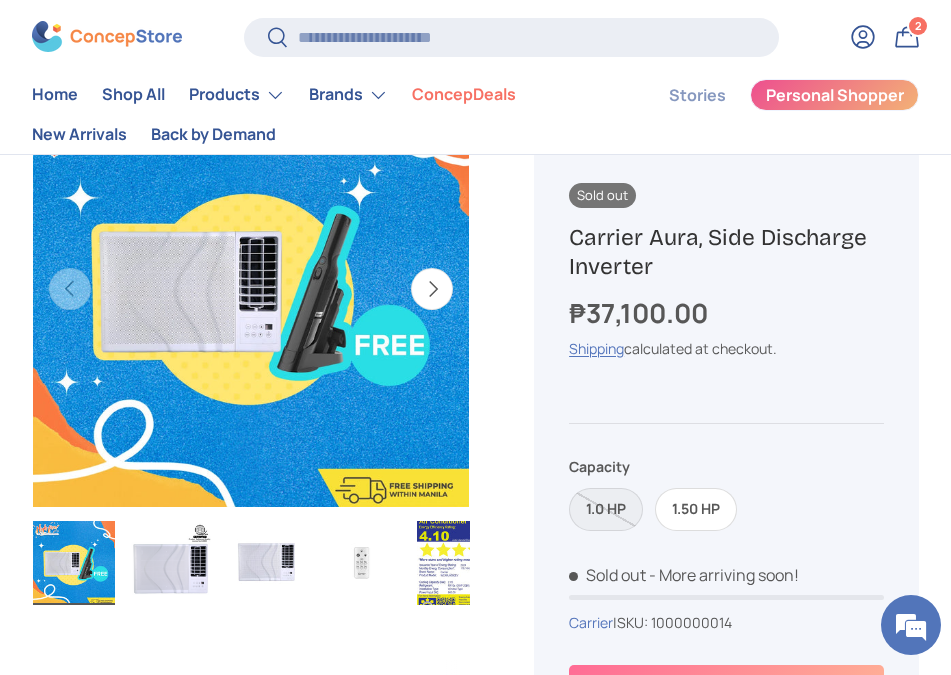 scroll, scrollTop: 154, scrollLeft: 0, axis: vertical 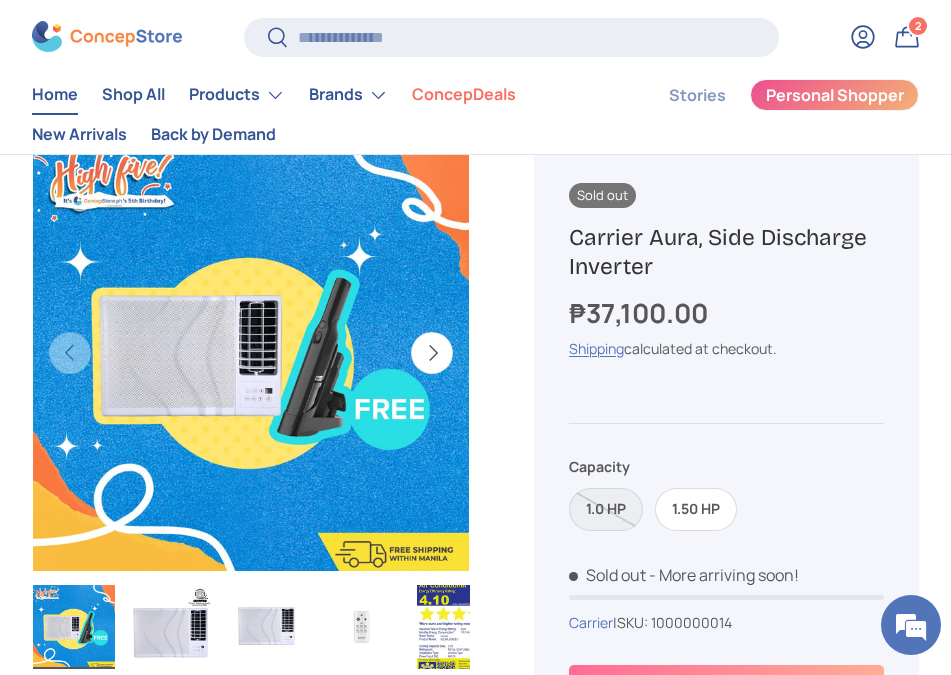 click on "Home" at bounding box center [55, 95] 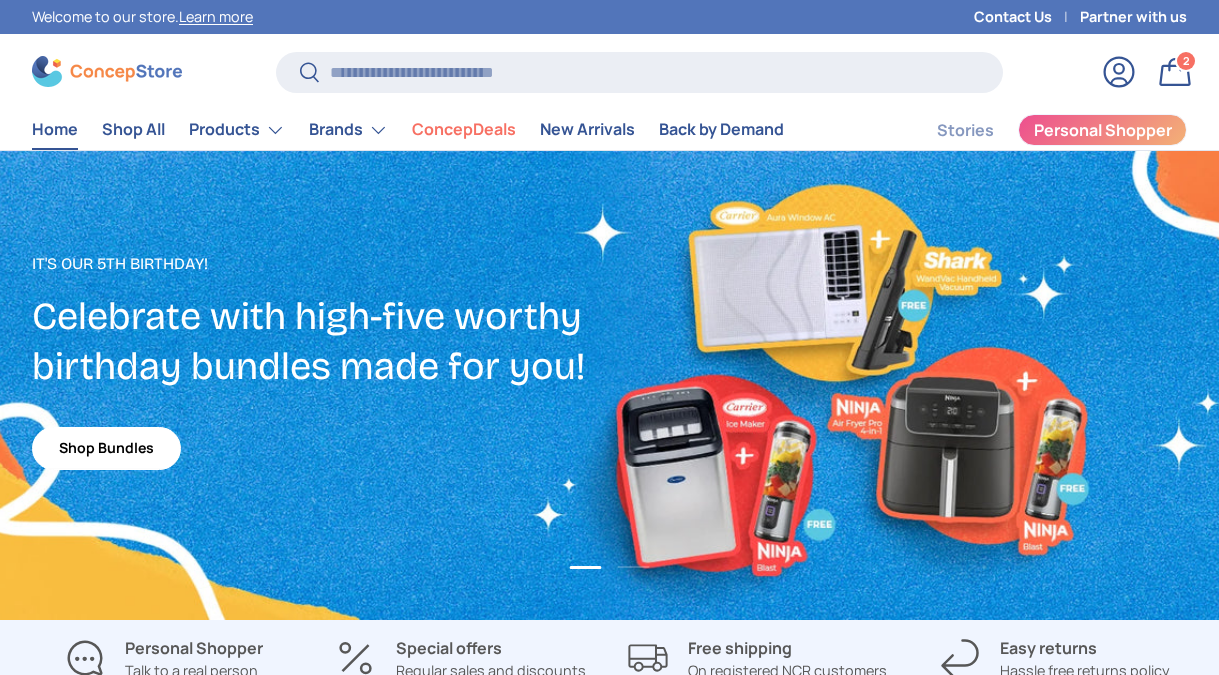 scroll, scrollTop: 0, scrollLeft: 0, axis: both 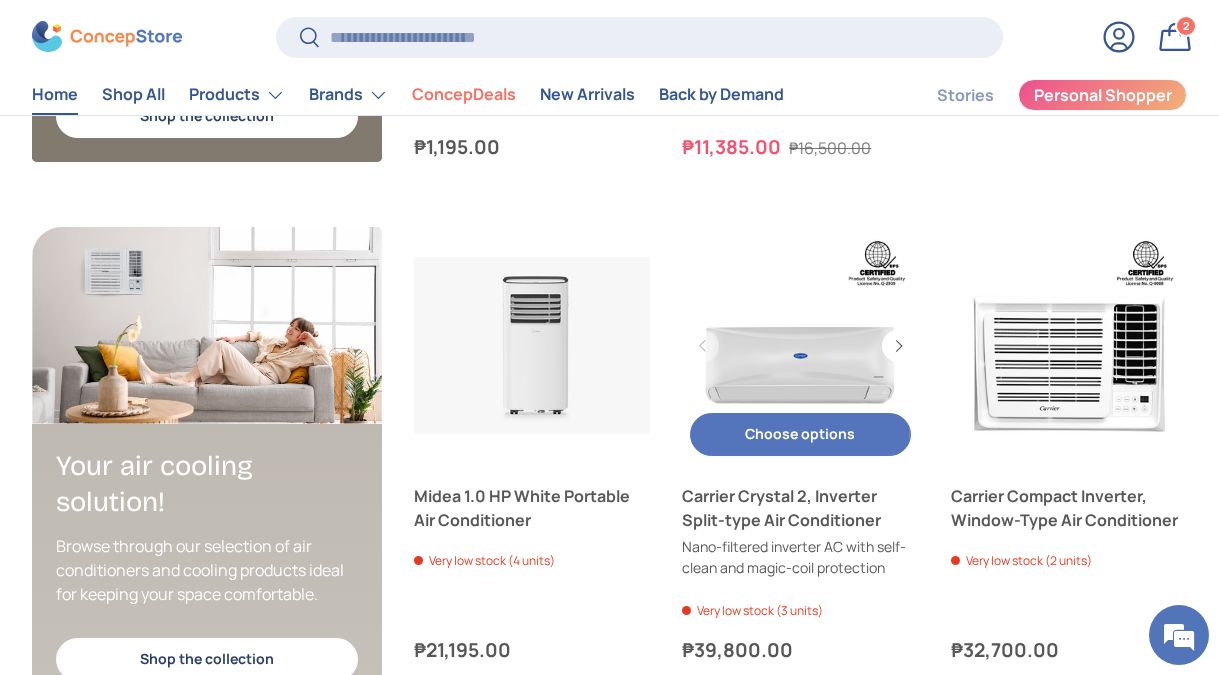 click at bounding box center (800, 345) 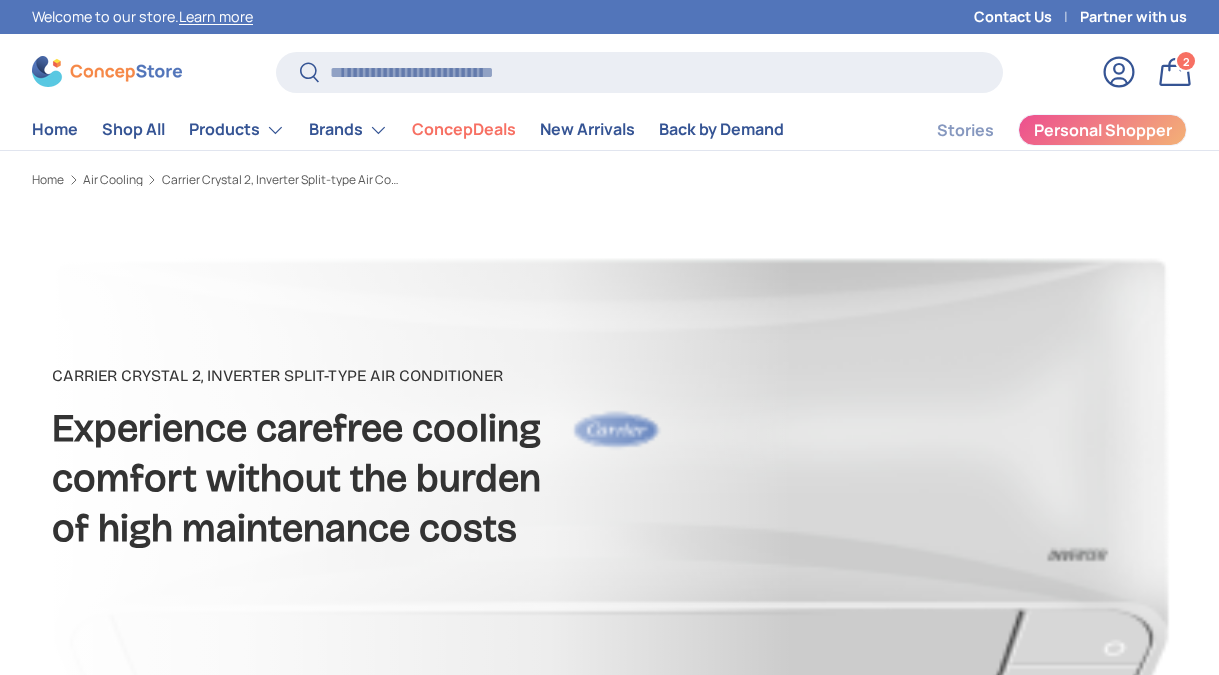 scroll, scrollTop: 635, scrollLeft: 0, axis: vertical 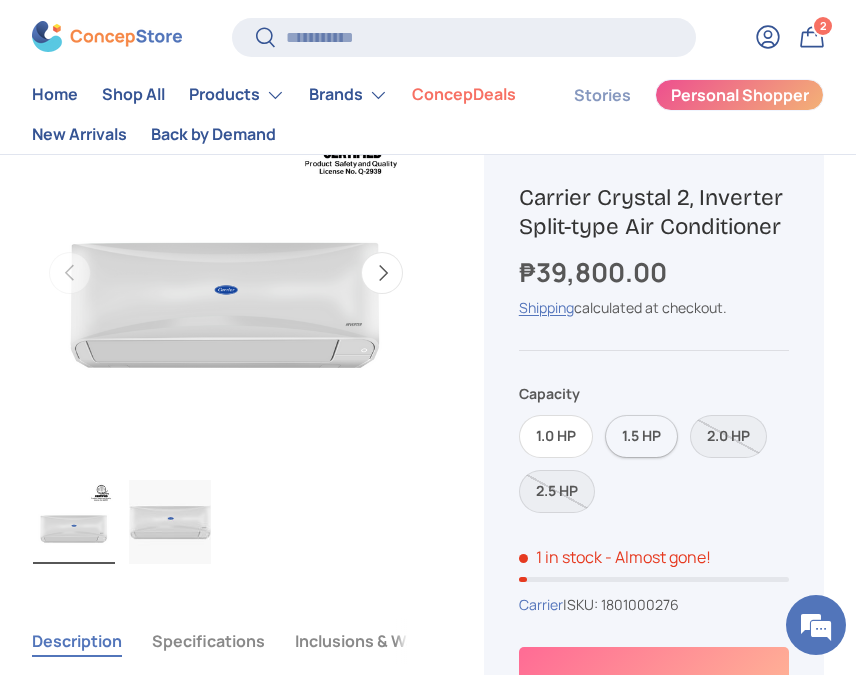 click on "1.5 HP" at bounding box center (641, 436) 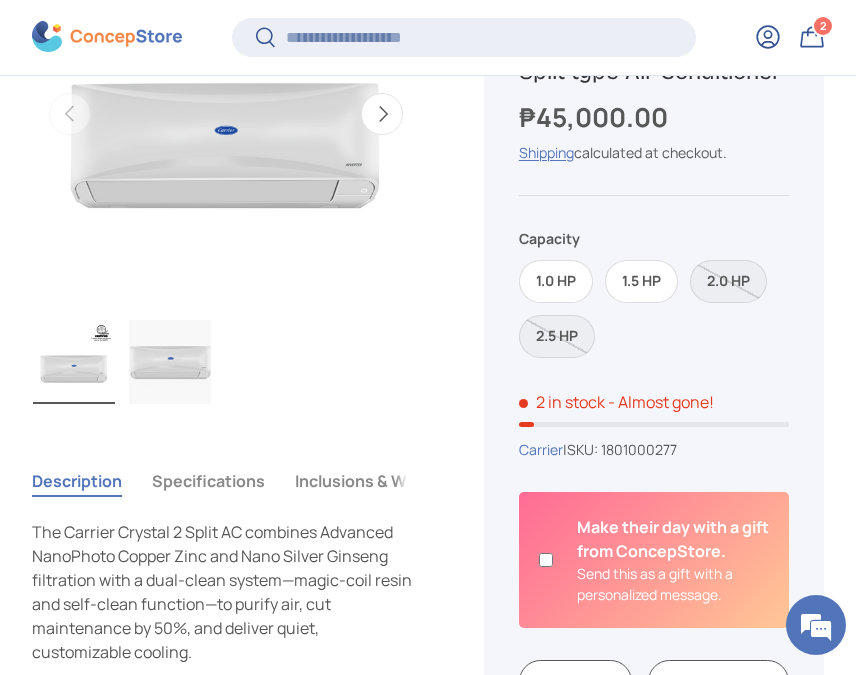 scroll, scrollTop: 865, scrollLeft: 0, axis: vertical 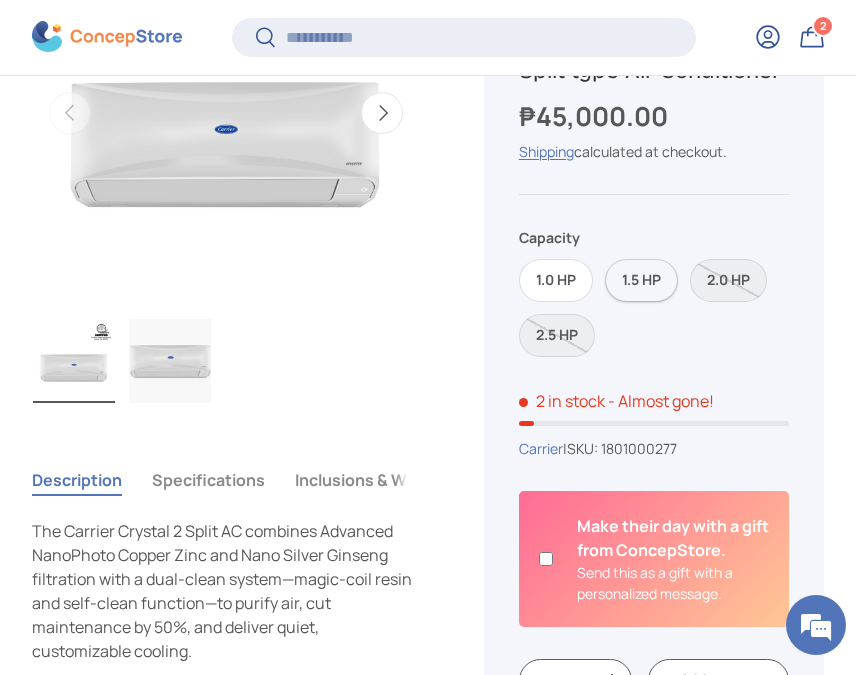 click on "1.5 HP" at bounding box center [641, 280] 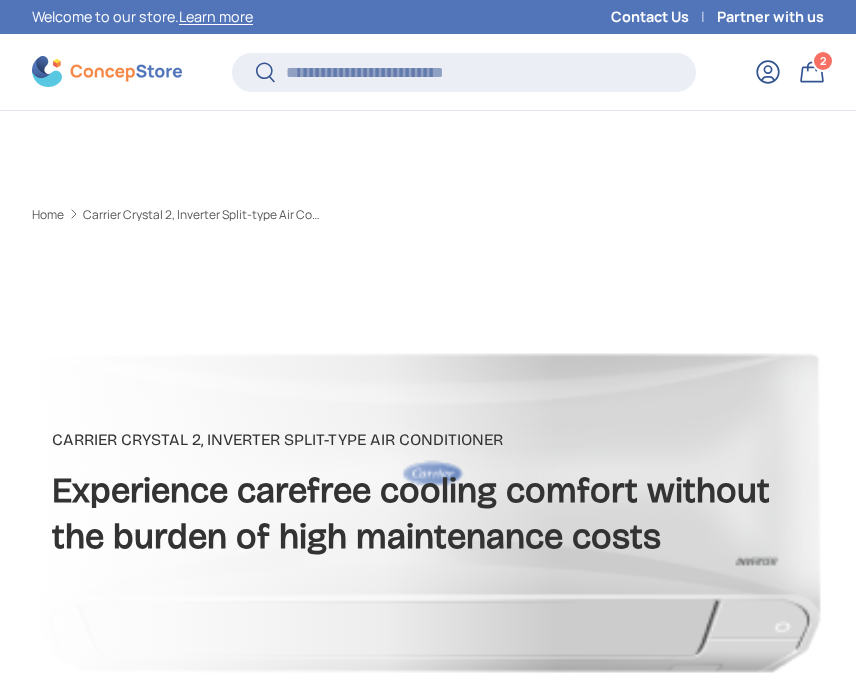 scroll, scrollTop: 865, scrollLeft: 0, axis: vertical 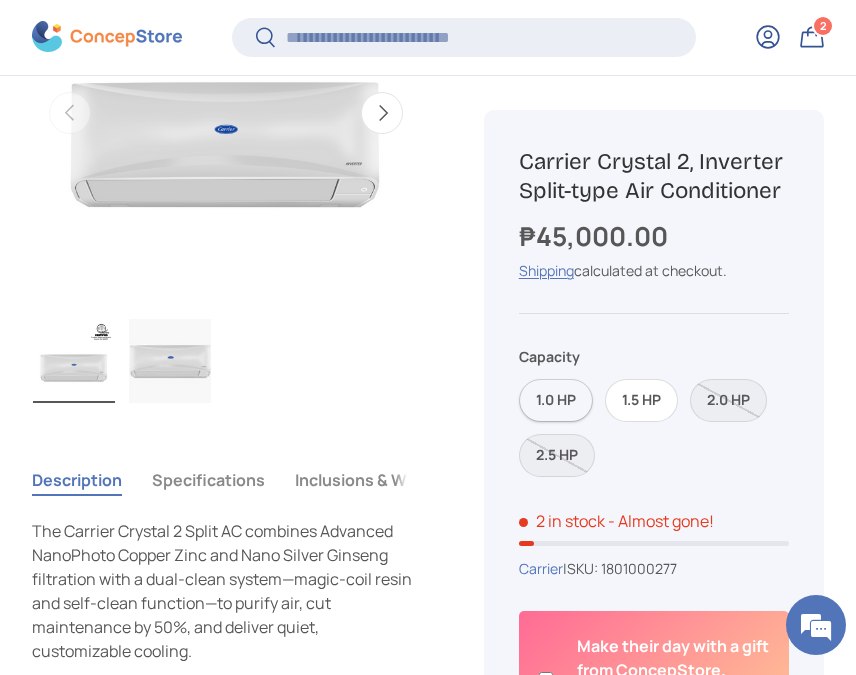 click on "1.0 HP" at bounding box center (556, 400) 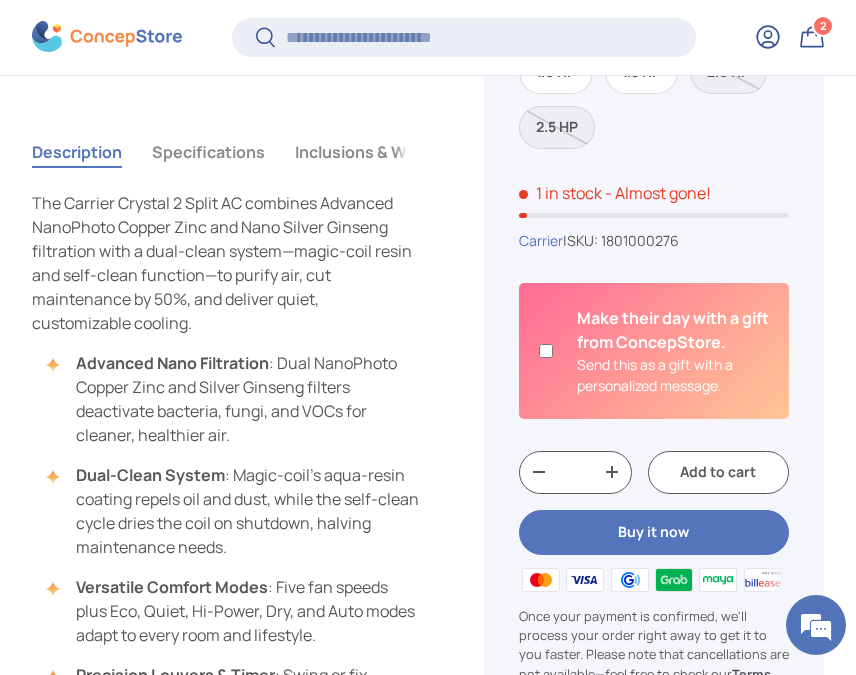 scroll, scrollTop: 1192, scrollLeft: 0, axis: vertical 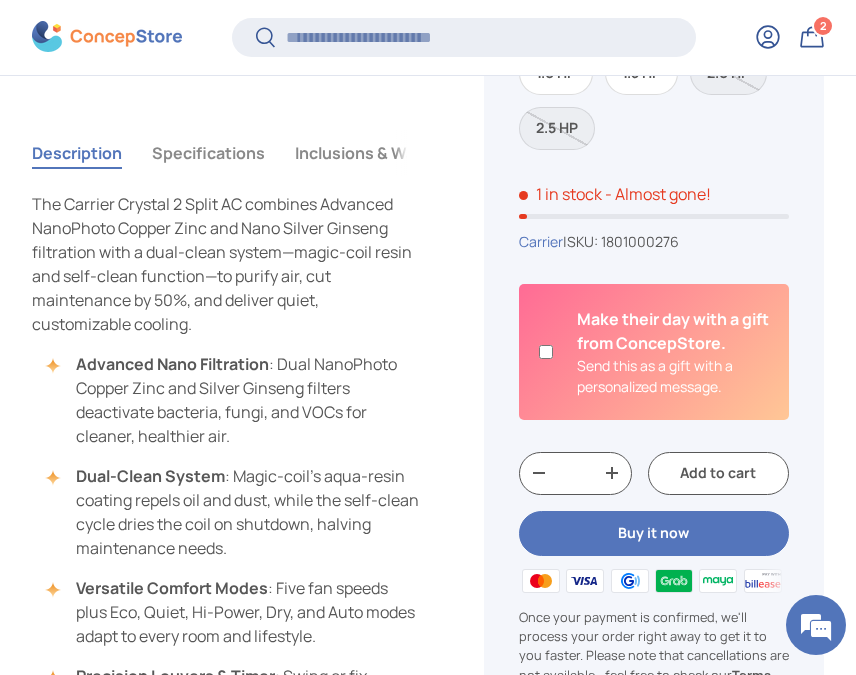 click on "Add to cart" at bounding box center (718, 473) 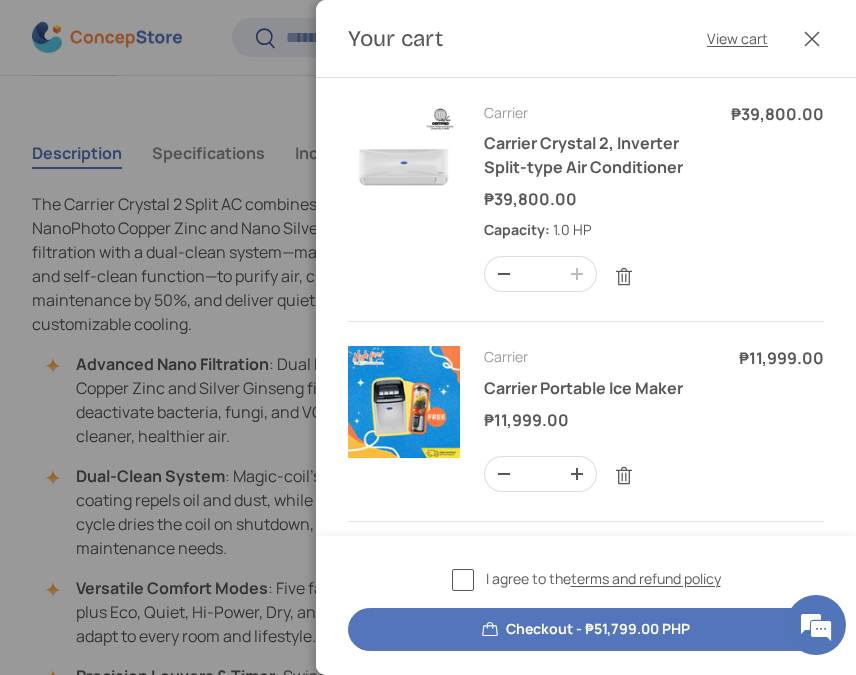 click on "Skip to content
Welcome to our store.  Learn more
Contact Us Partner with us
Search
Search
Reset
Log in
Bag 3 3 items
Menu
Home Shop All
Products
Back
Products Major Appliances" at bounding box center [428, 1225] 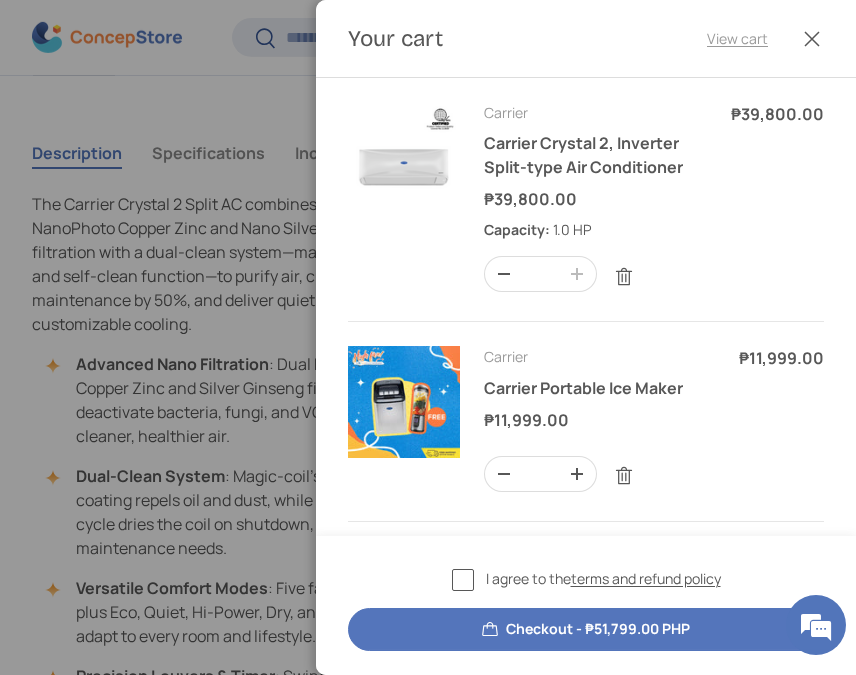 click on "View cart" at bounding box center (737, 38) 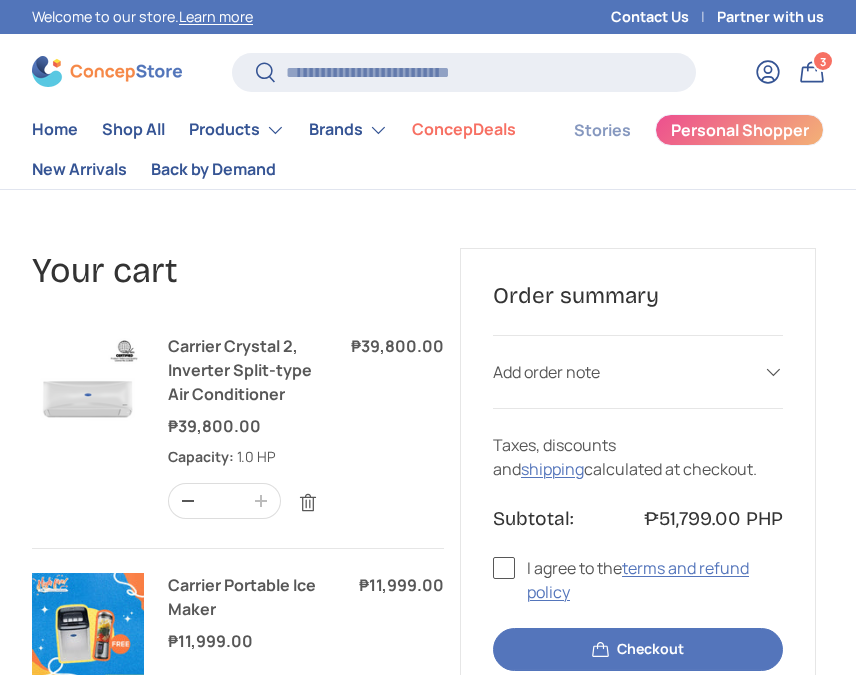 scroll, scrollTop: 0, scrollLeft: 0, axis: both 